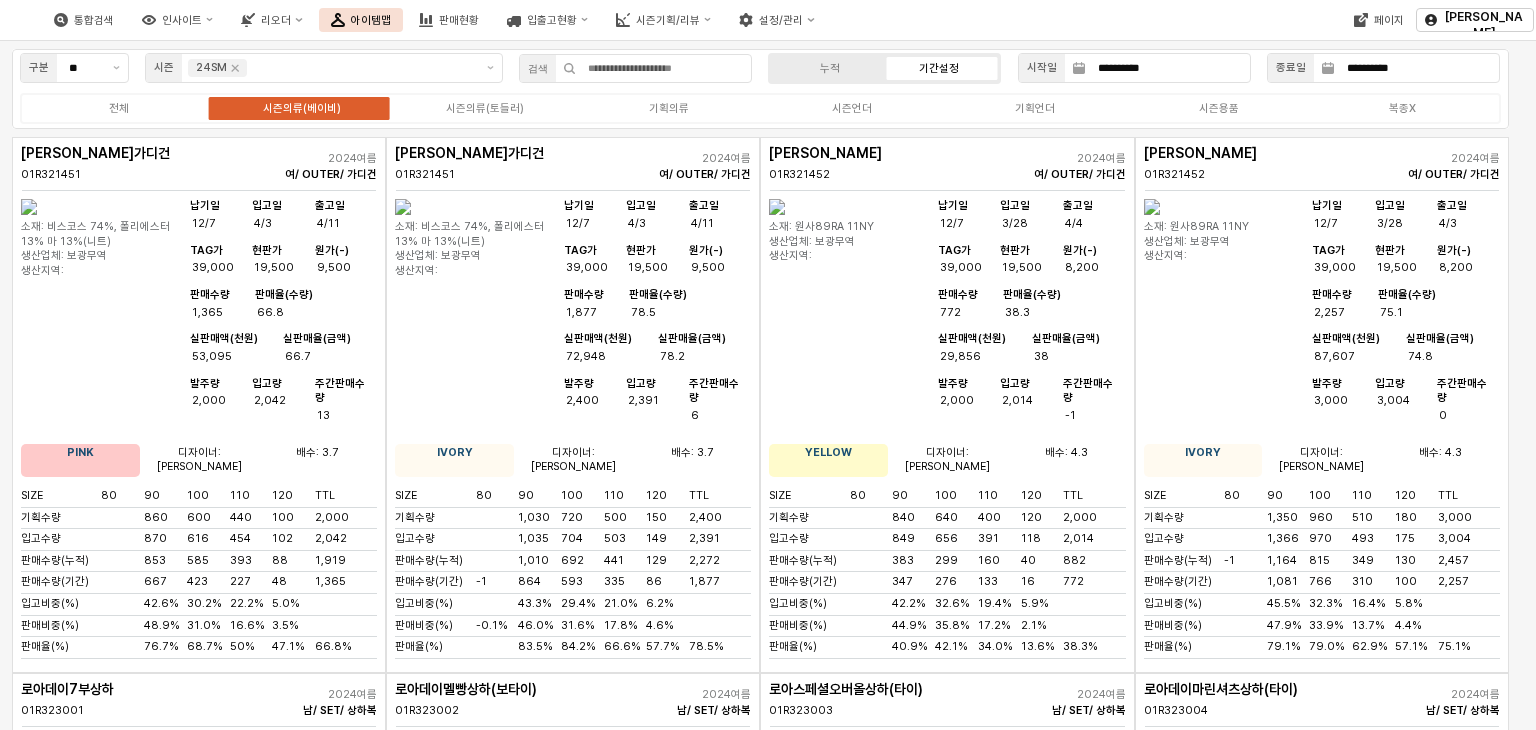scroll, scrollTop: 0, scrollLeft: 0, axis: both 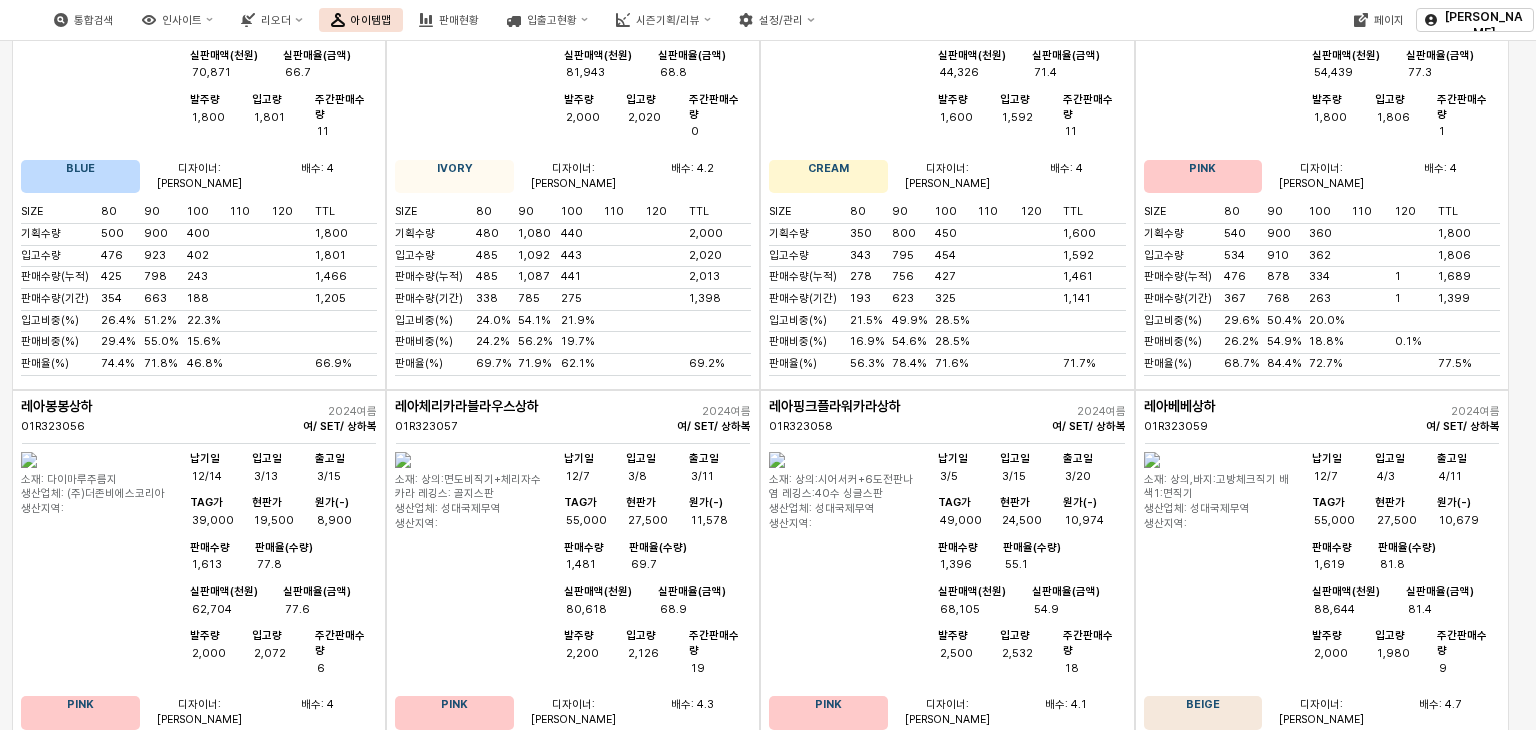 click at bounding box center [403, 460] 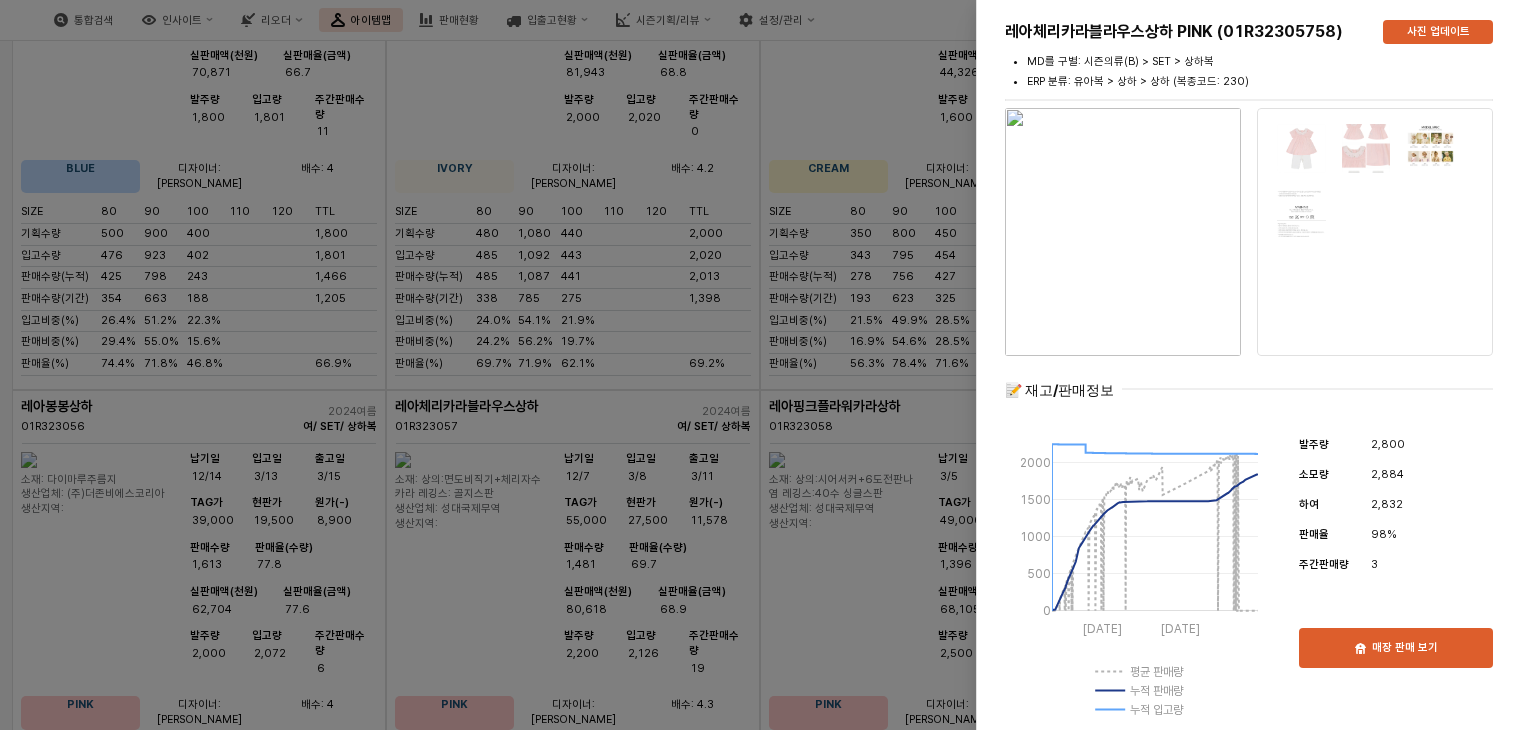 click at bounding box center (768, 365) 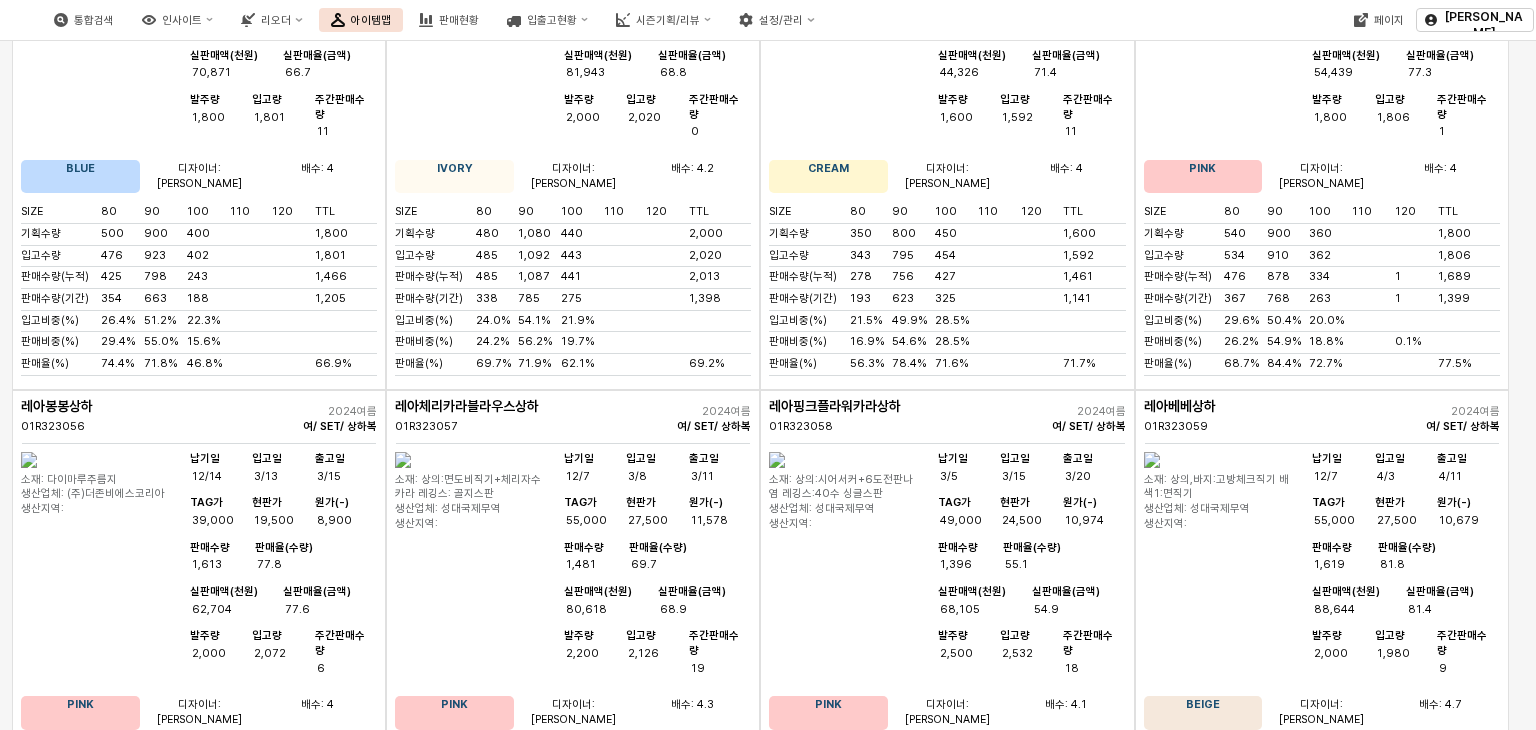 click at bounding box center [29, 460] 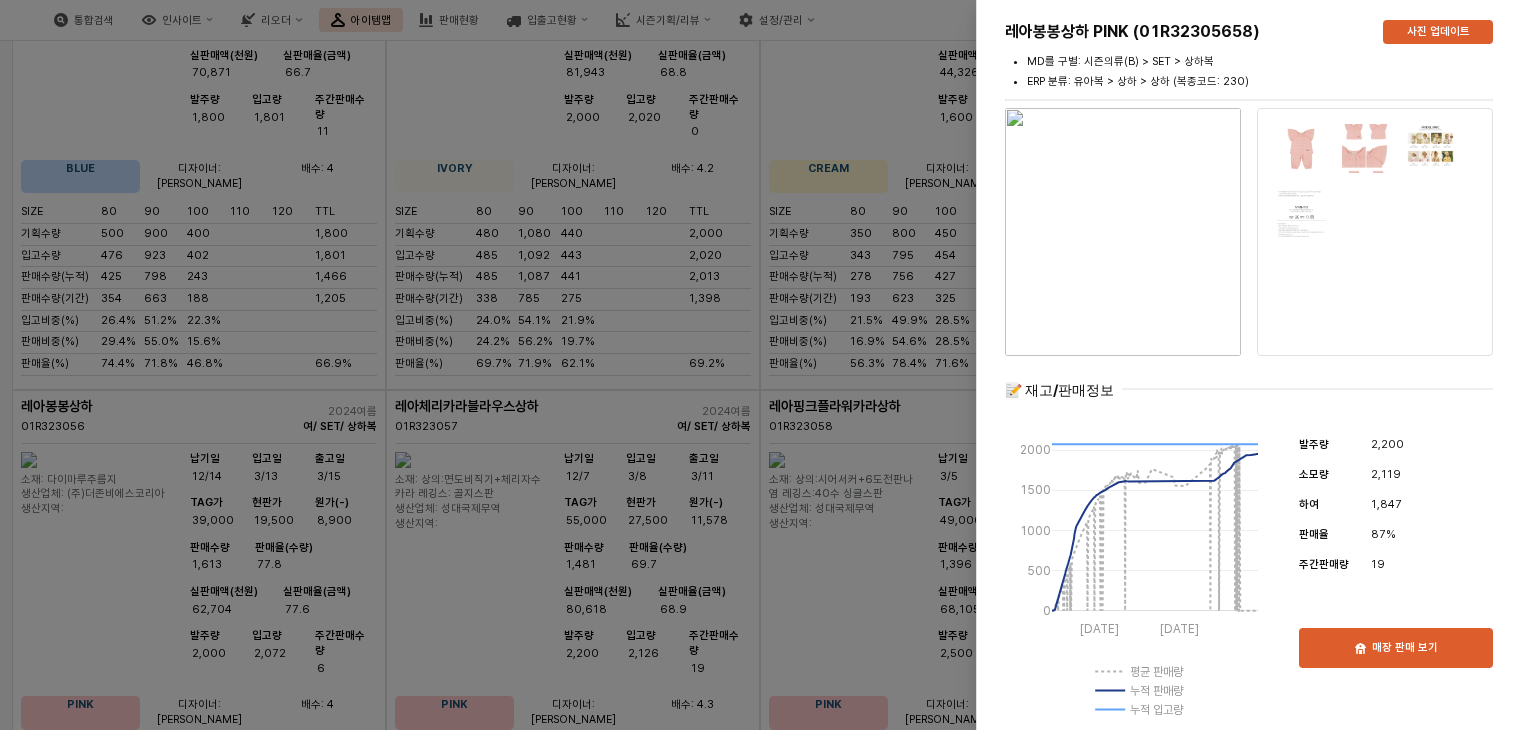 click at bounding box center (768, 365) 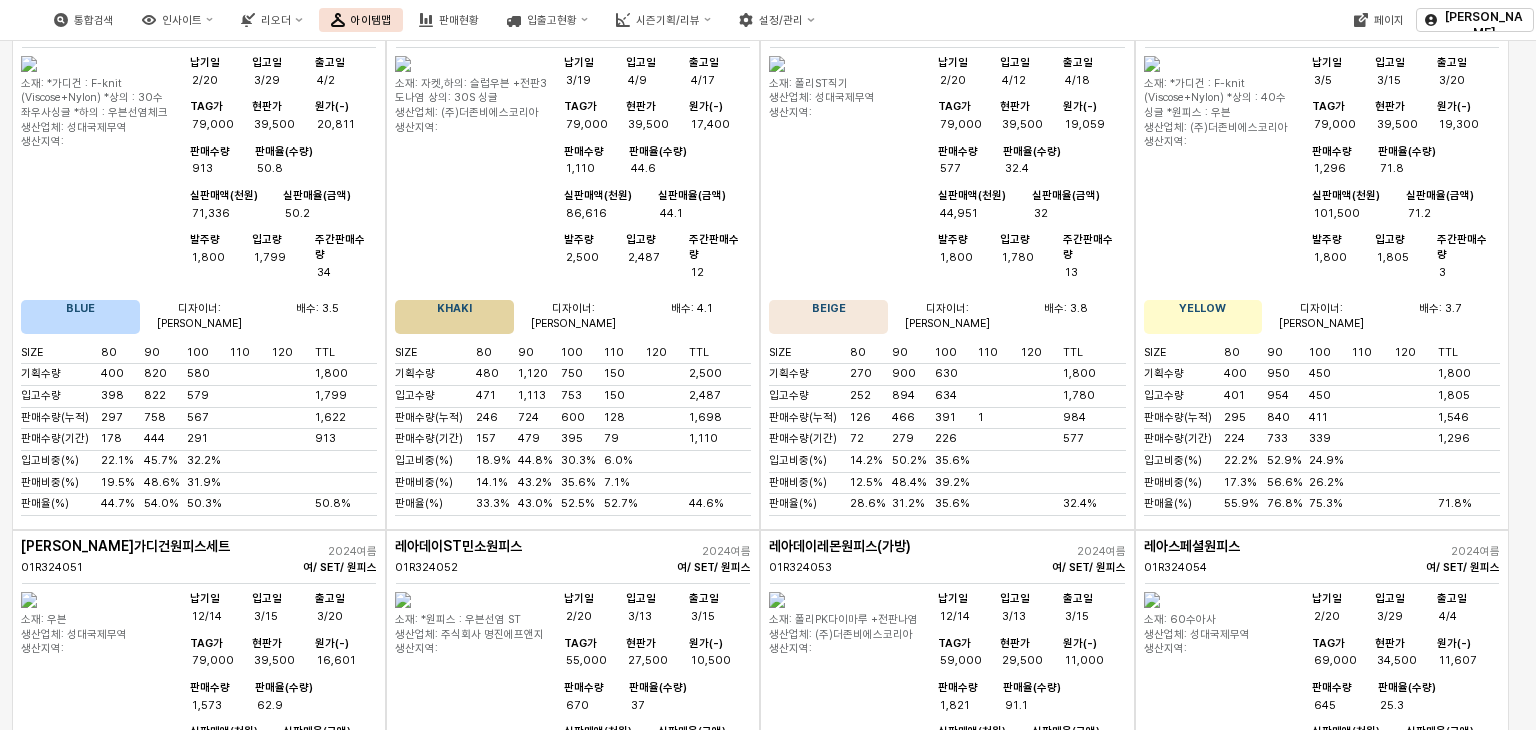scroll, scrollTop: 5000, scrollLeft: 0, axis: vertical 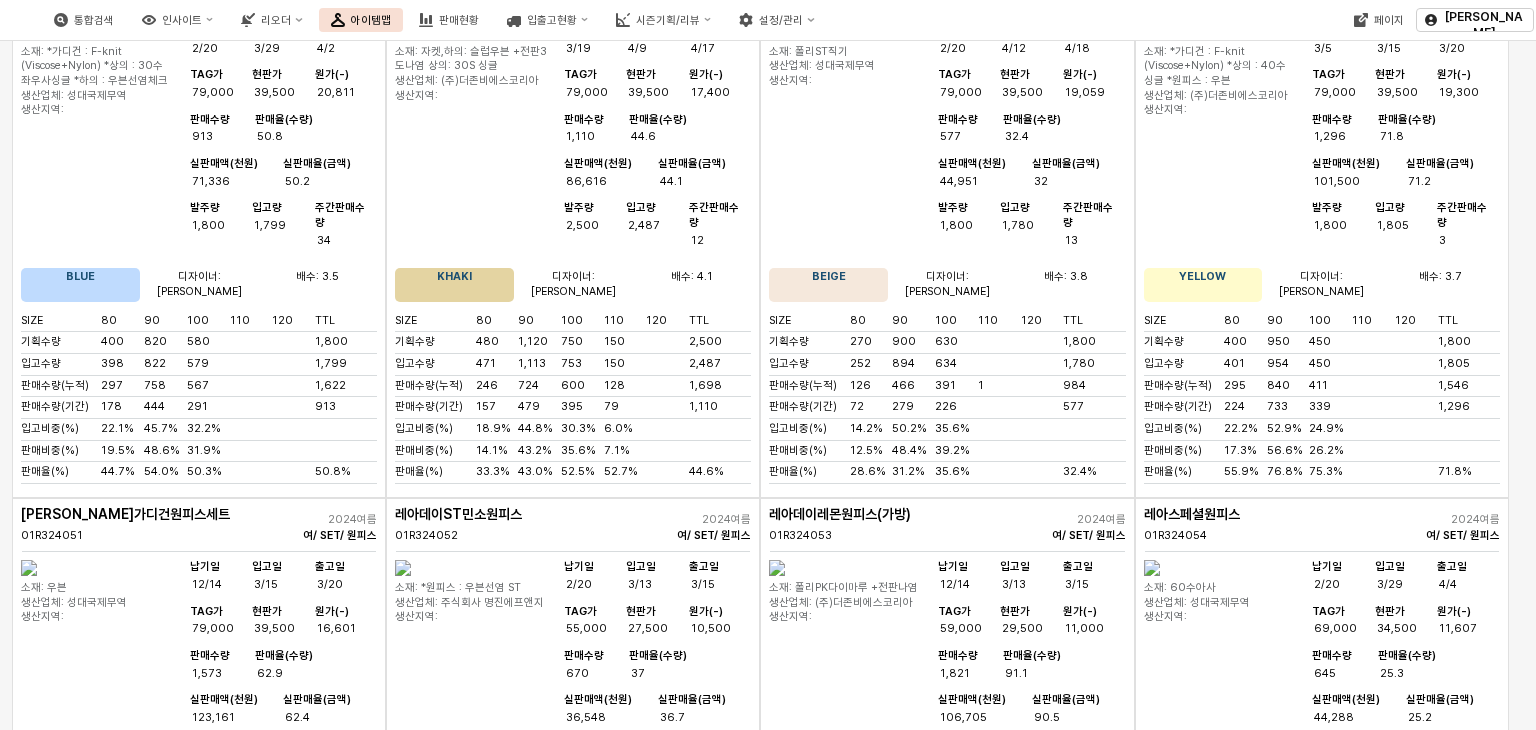 click at bounding box center [777, 568] 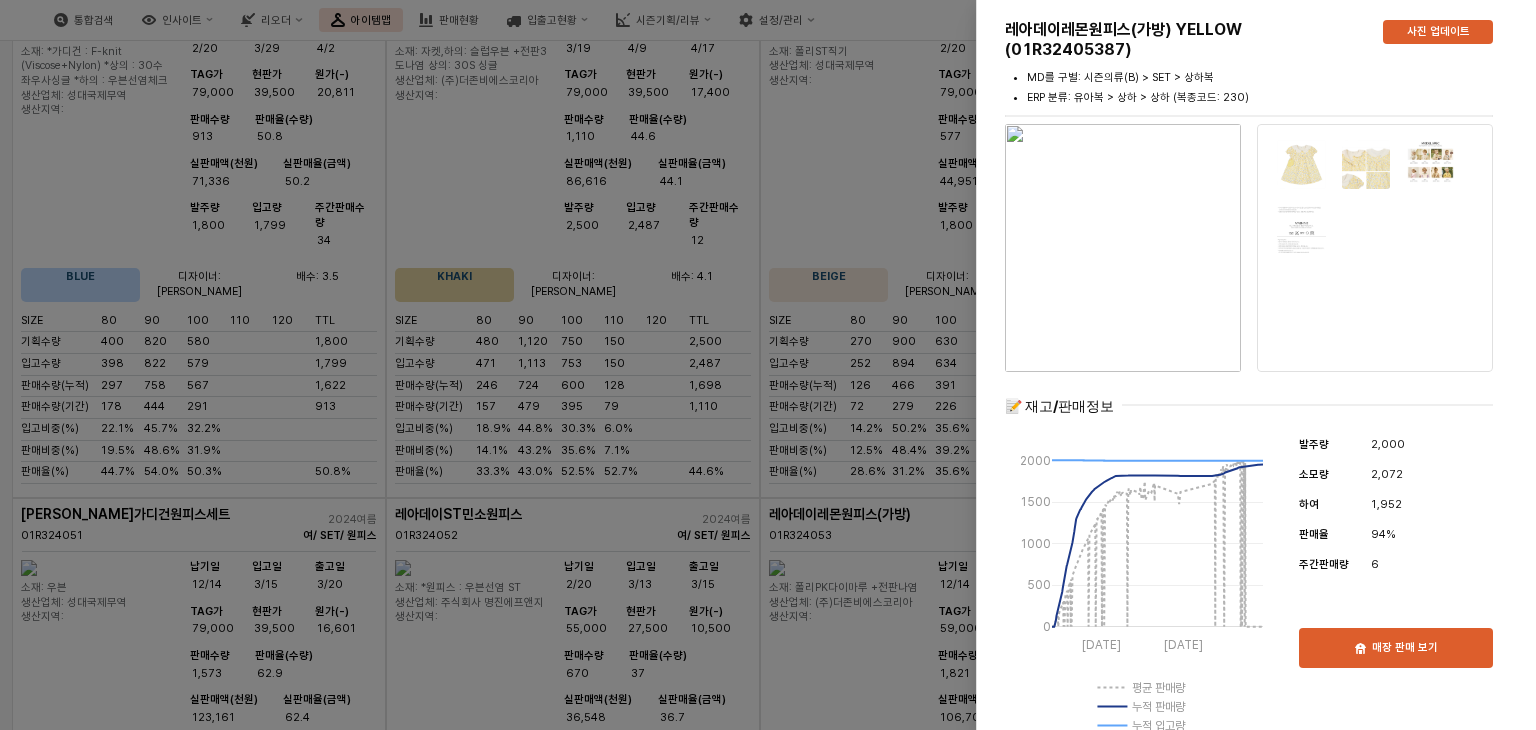 click at bounding box center [768, 365] 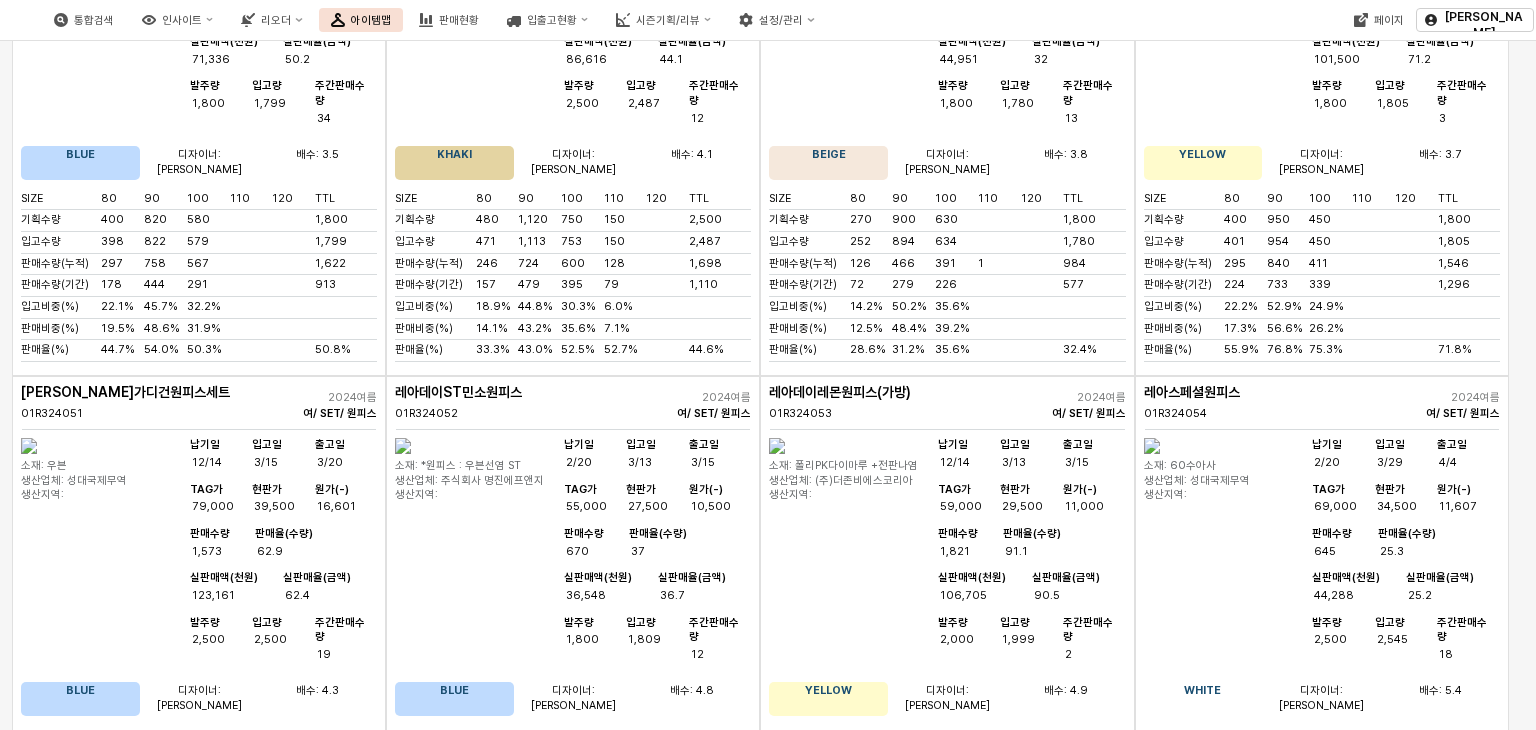 scroll, scrollTop: 5000, scrollLeft: 0, axis: vertical 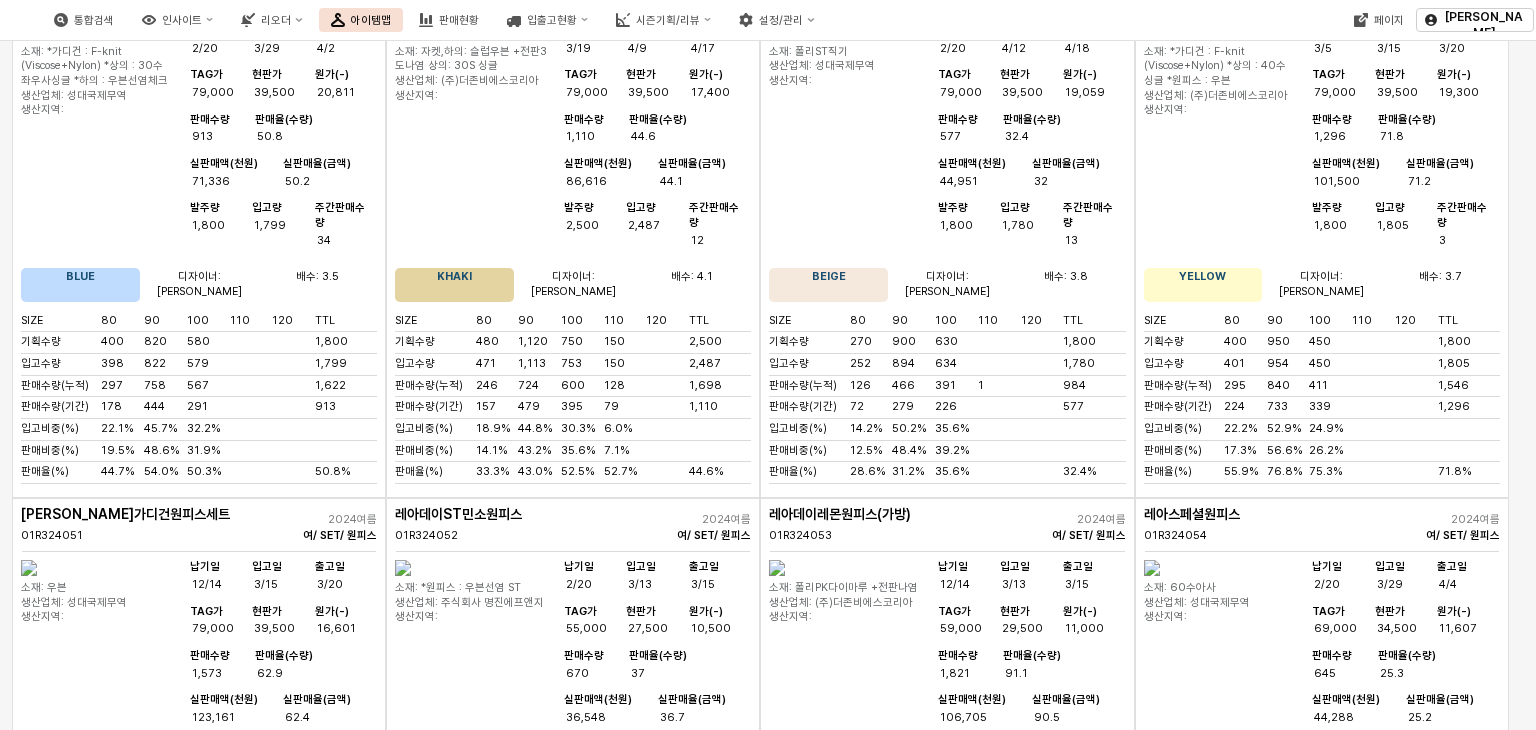 click at bounding box center [777, 568] 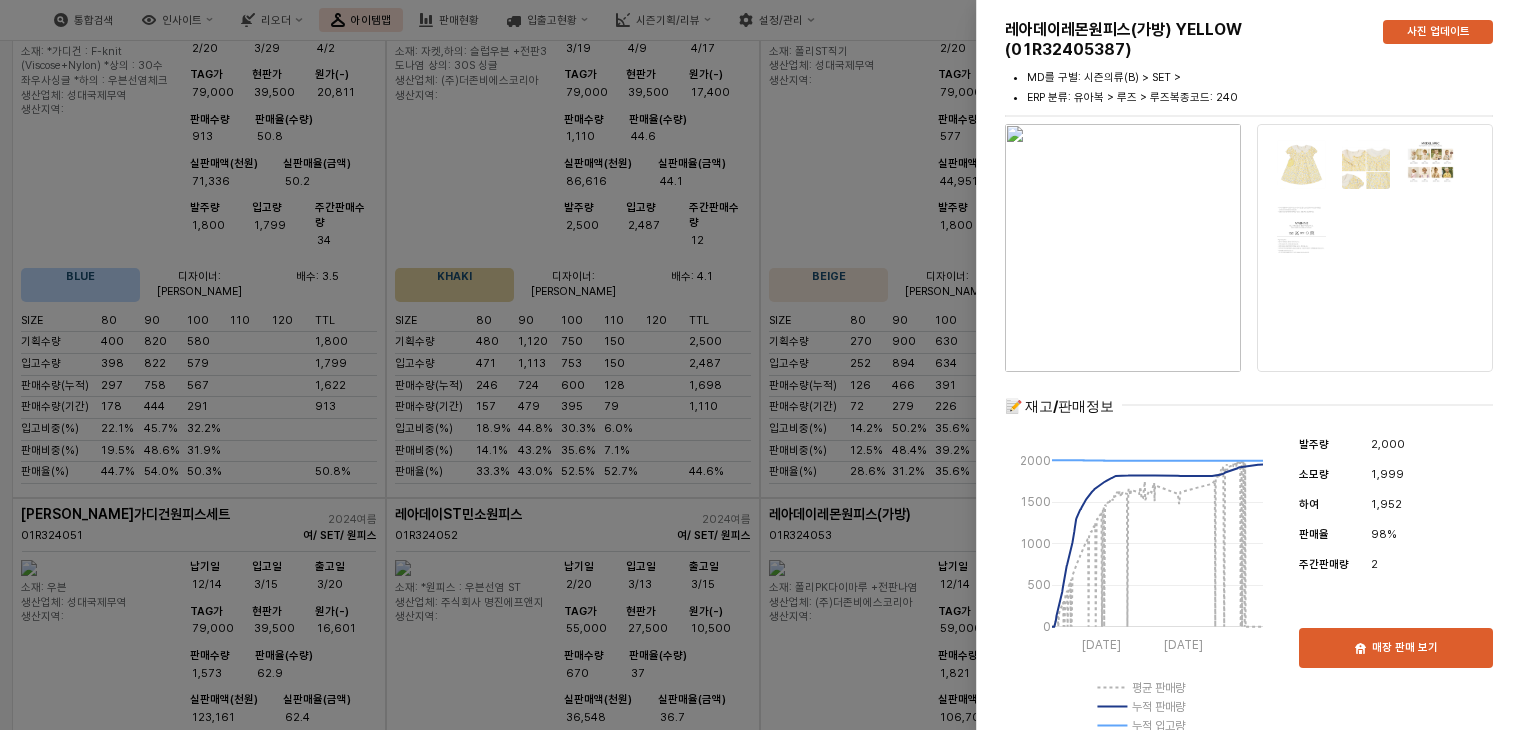 click at bounding box center [768, 365] 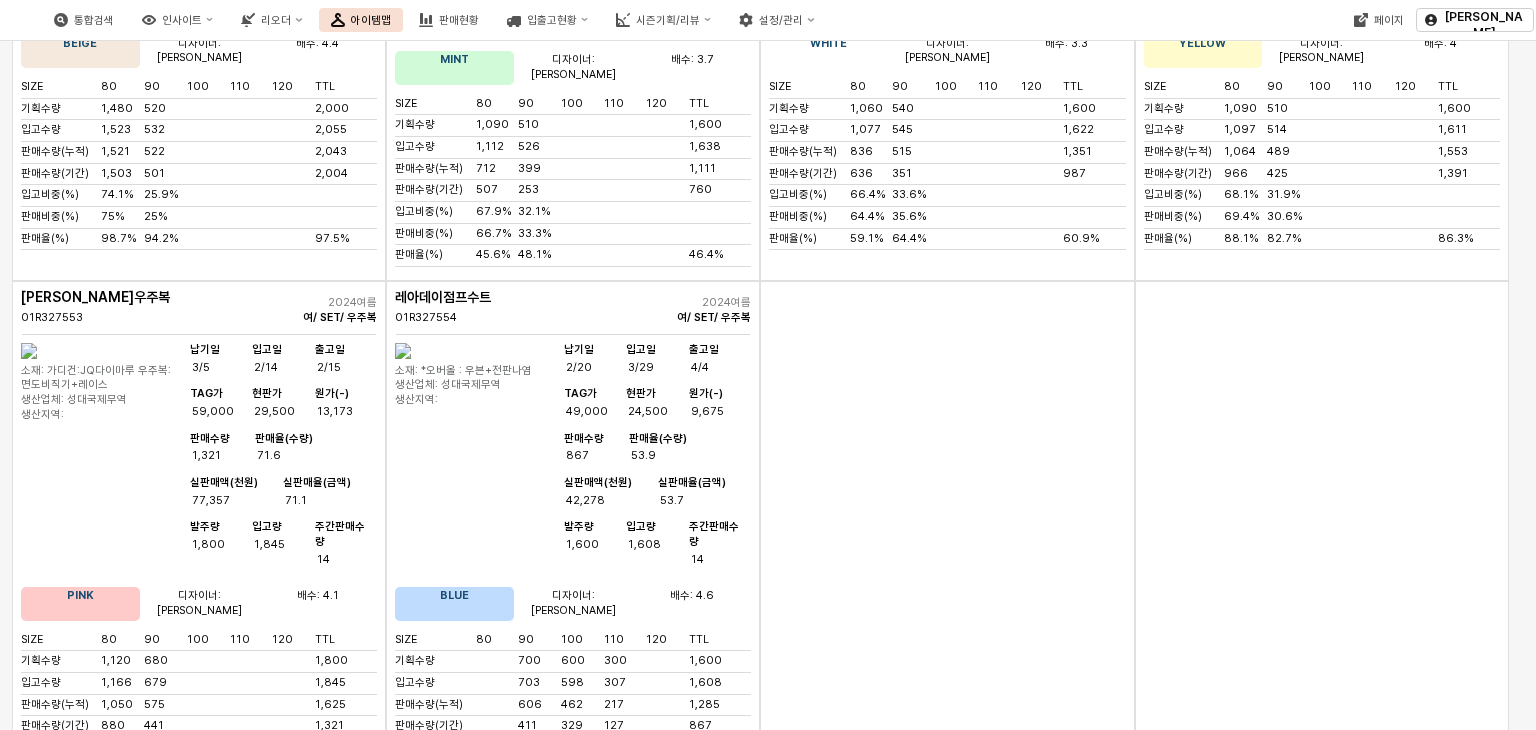 scroll, scrollTop: 8600, scrollLeft: 0, axis: vertical 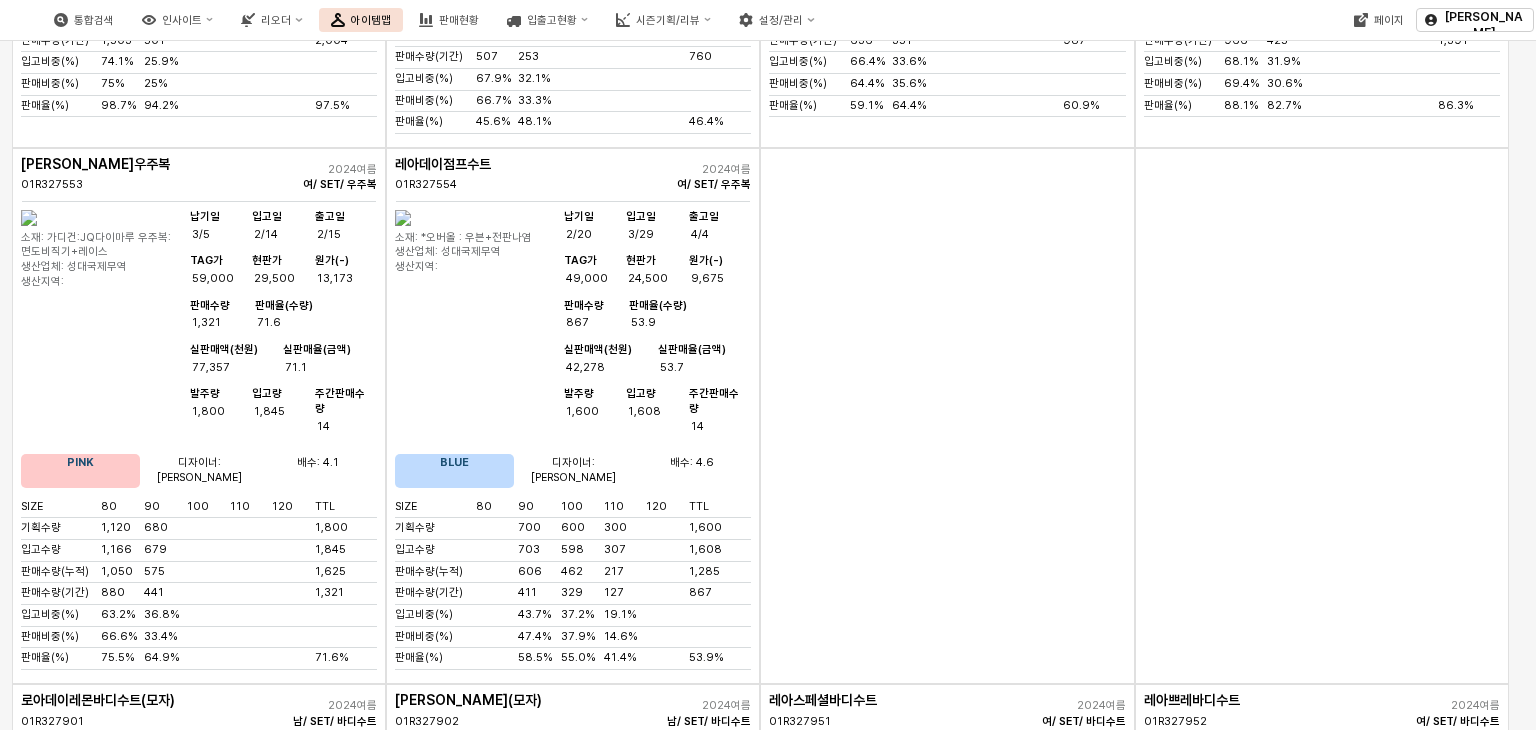 click at bounding box center [29, 754] 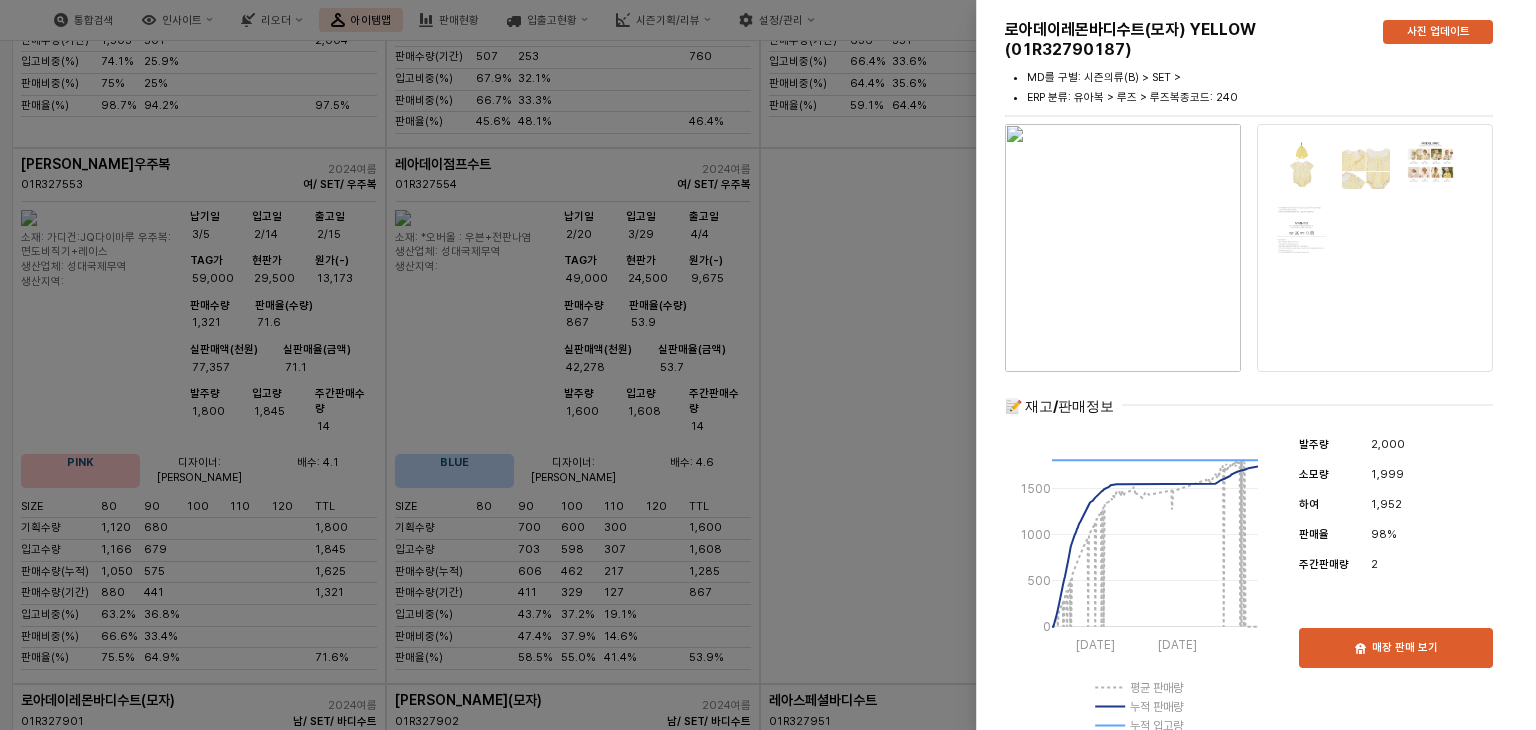 click at bounding box center [768, 365] 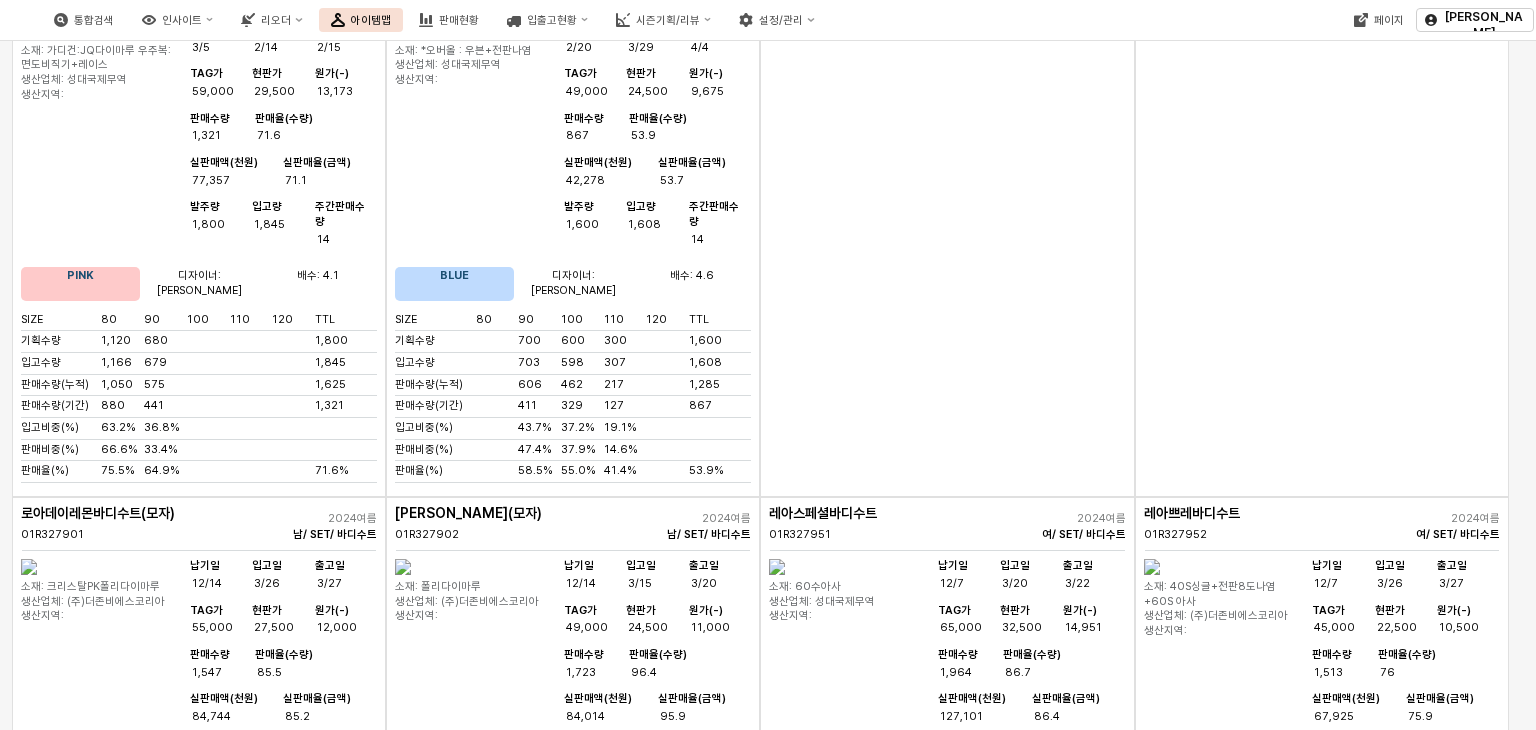 scroll, scrollTop: 8800, scrollLeft: 0, axis: vertical 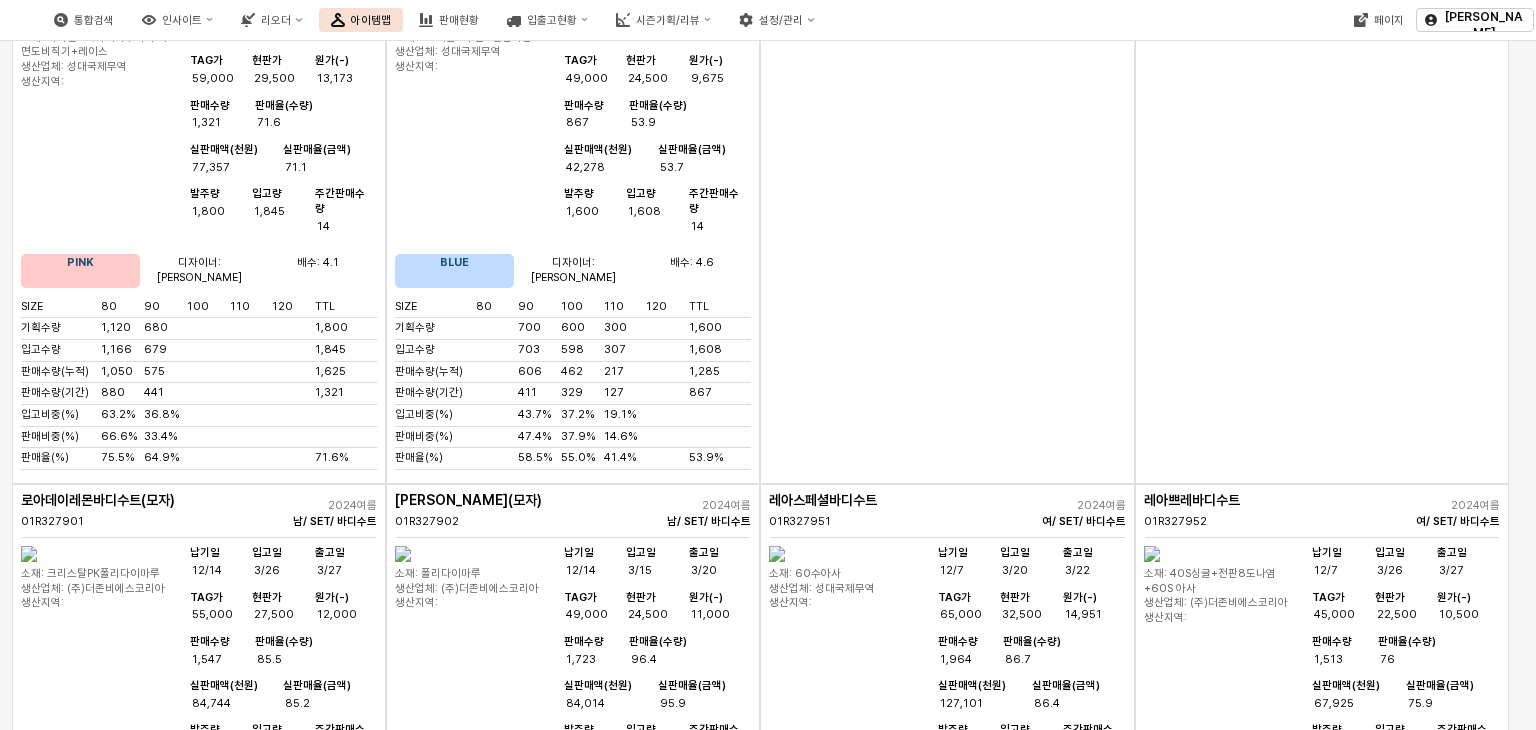 click at bounding box center [29, 1090] 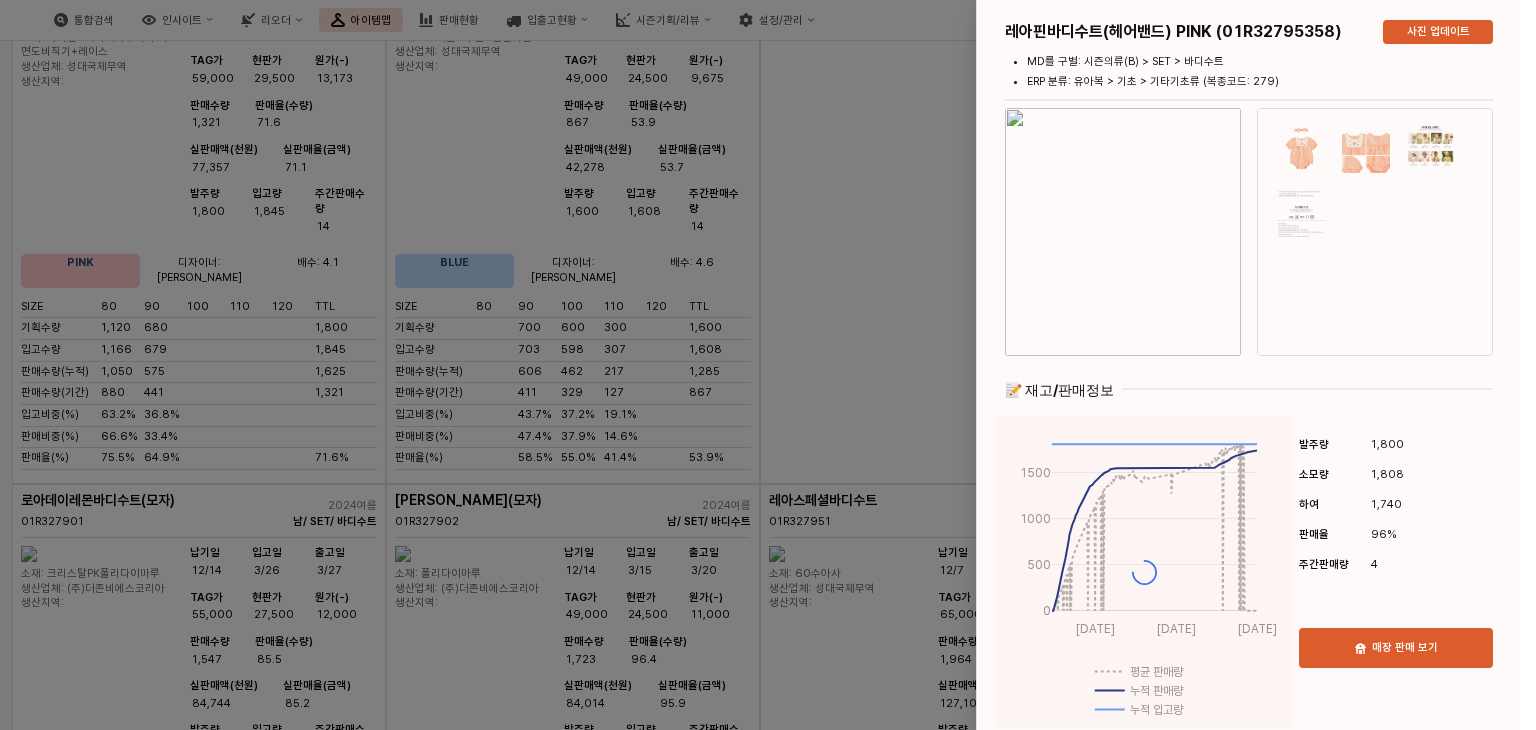 click at bounding box center [1123, 232] 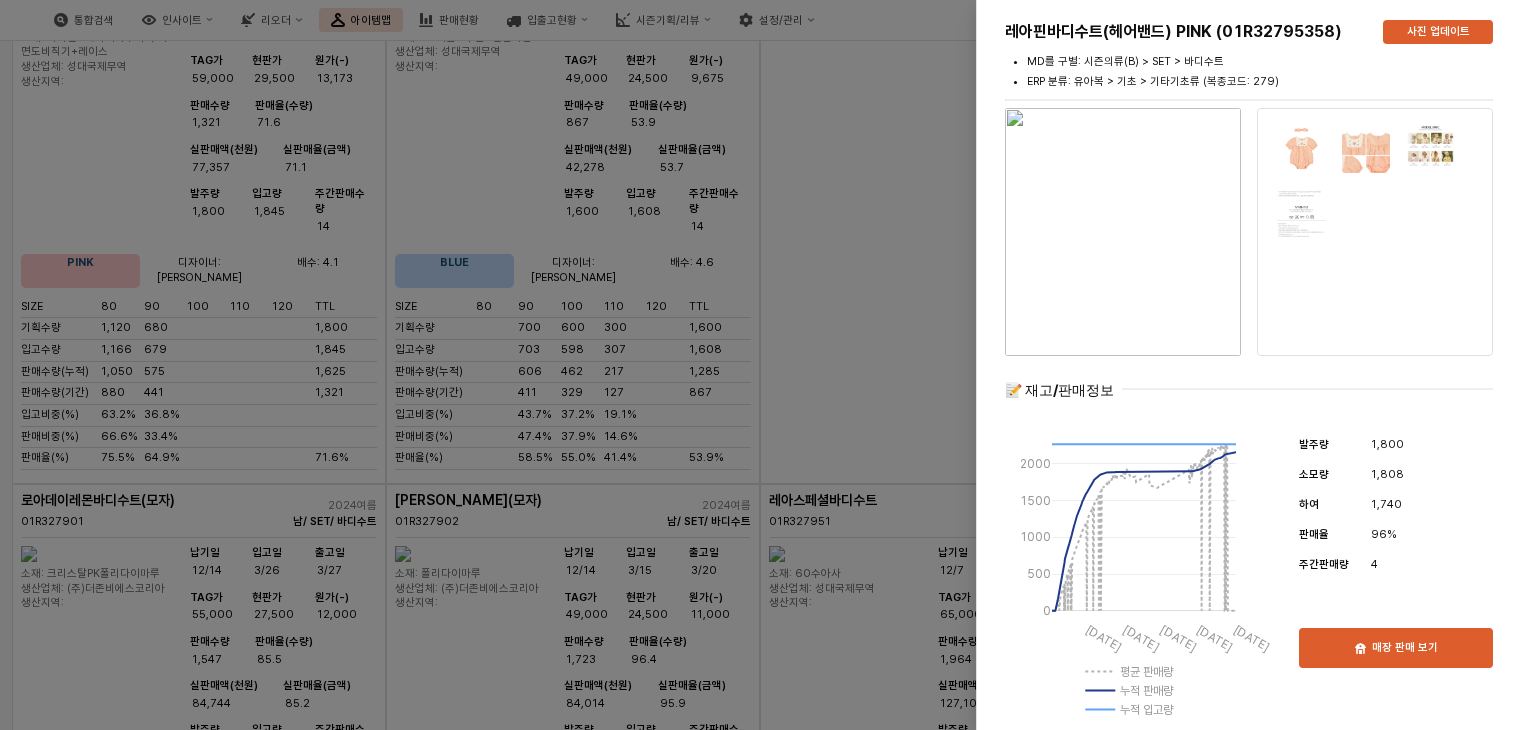 type 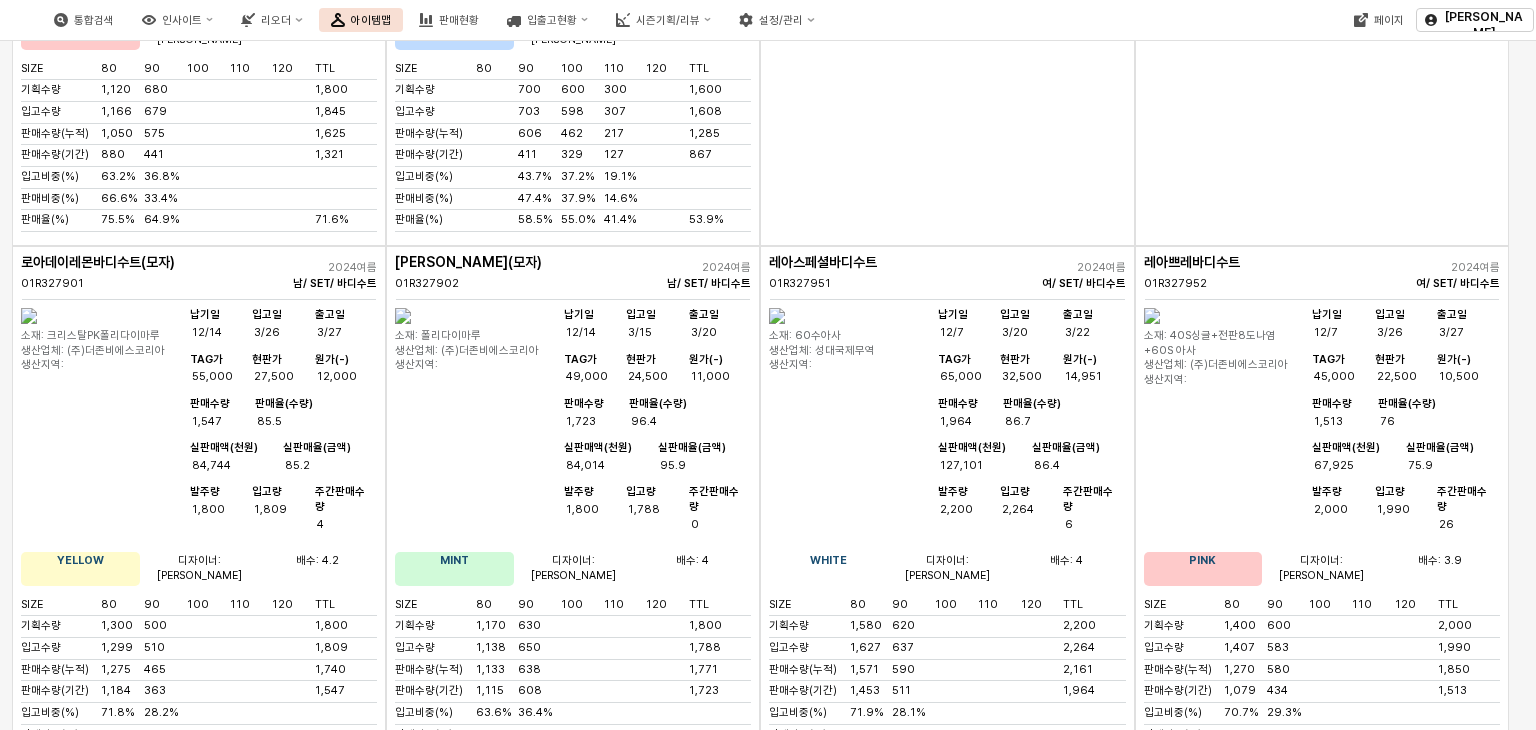 scroll, scrollTop: 9059, scrollLeft: 0, axis: vertical 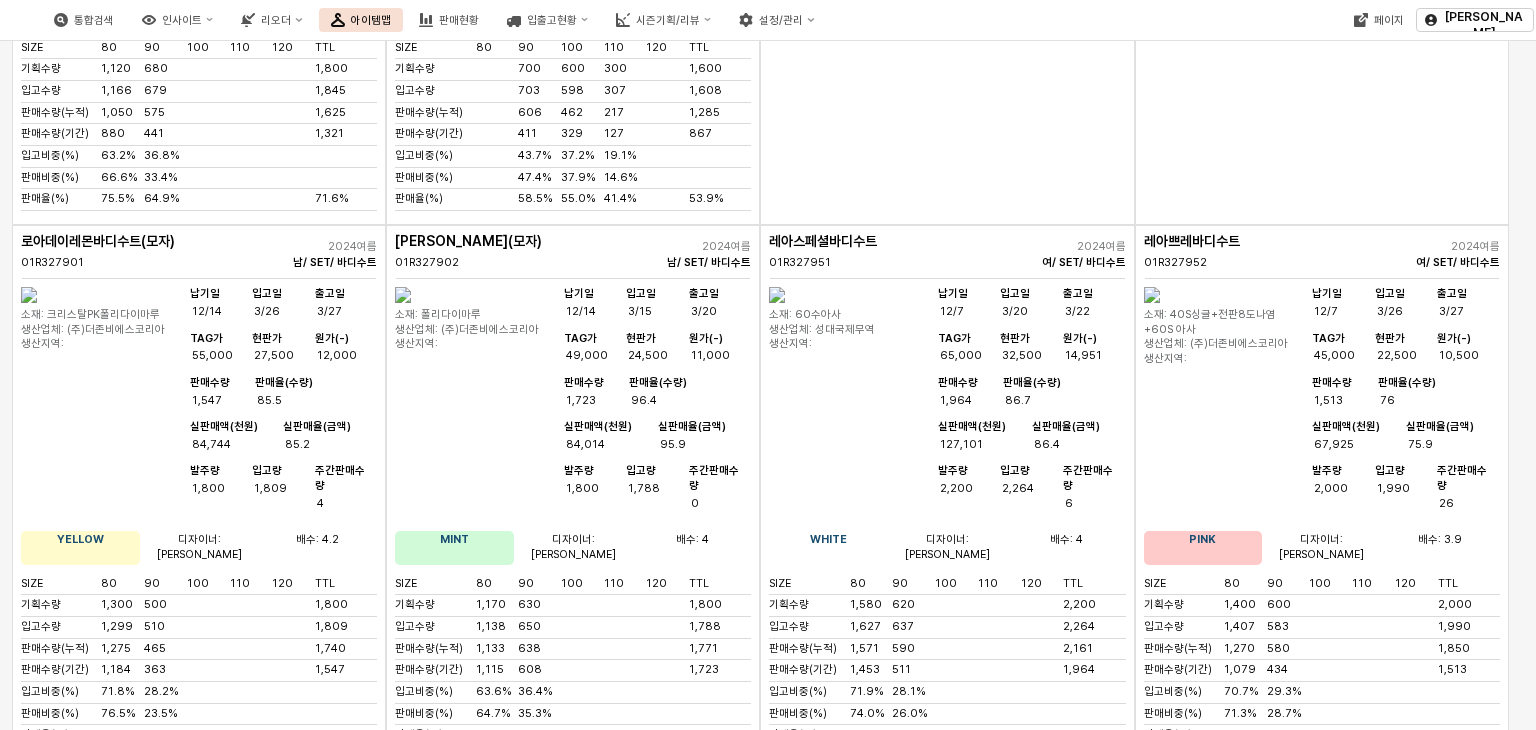 click at bounding box center [403, 831] 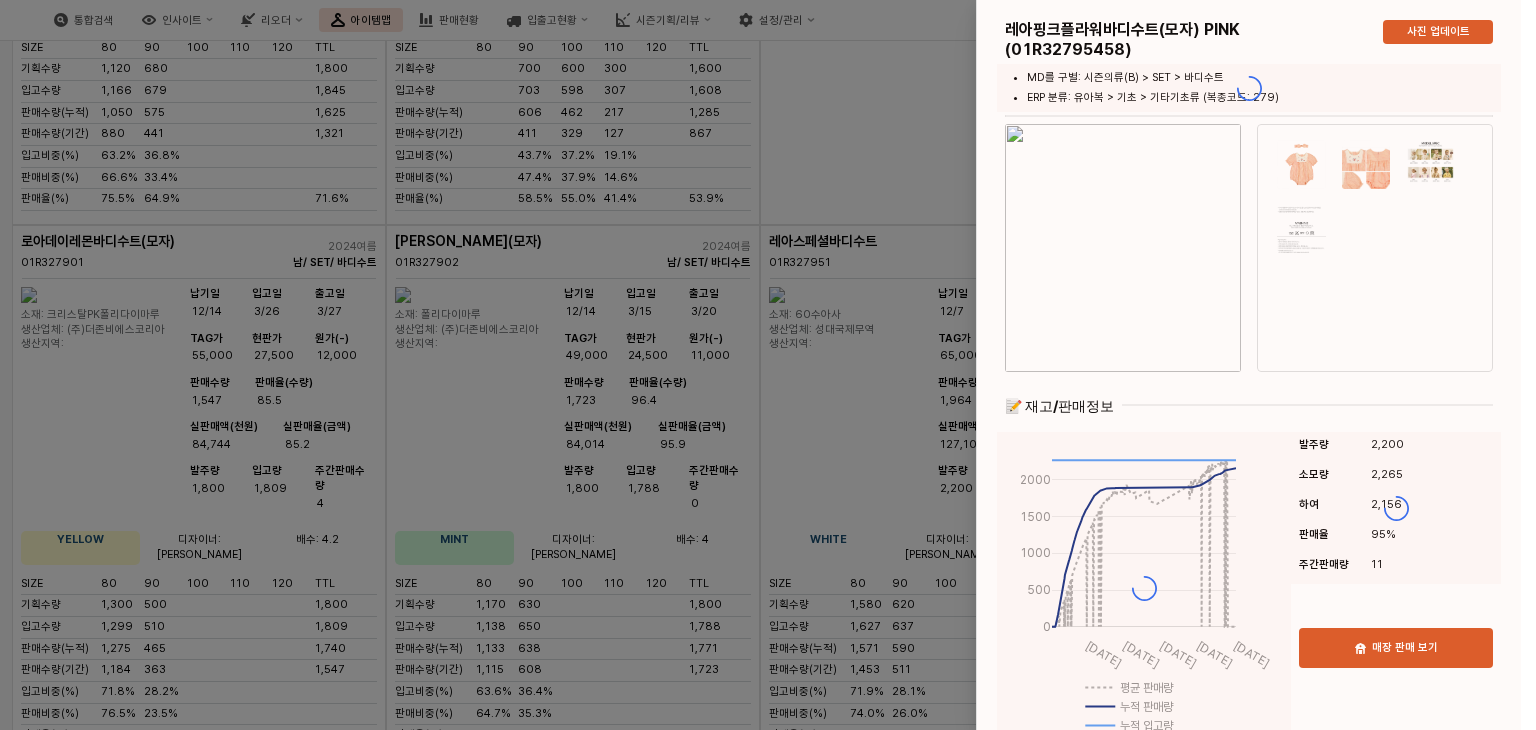 click at bounding box center (768, 365) 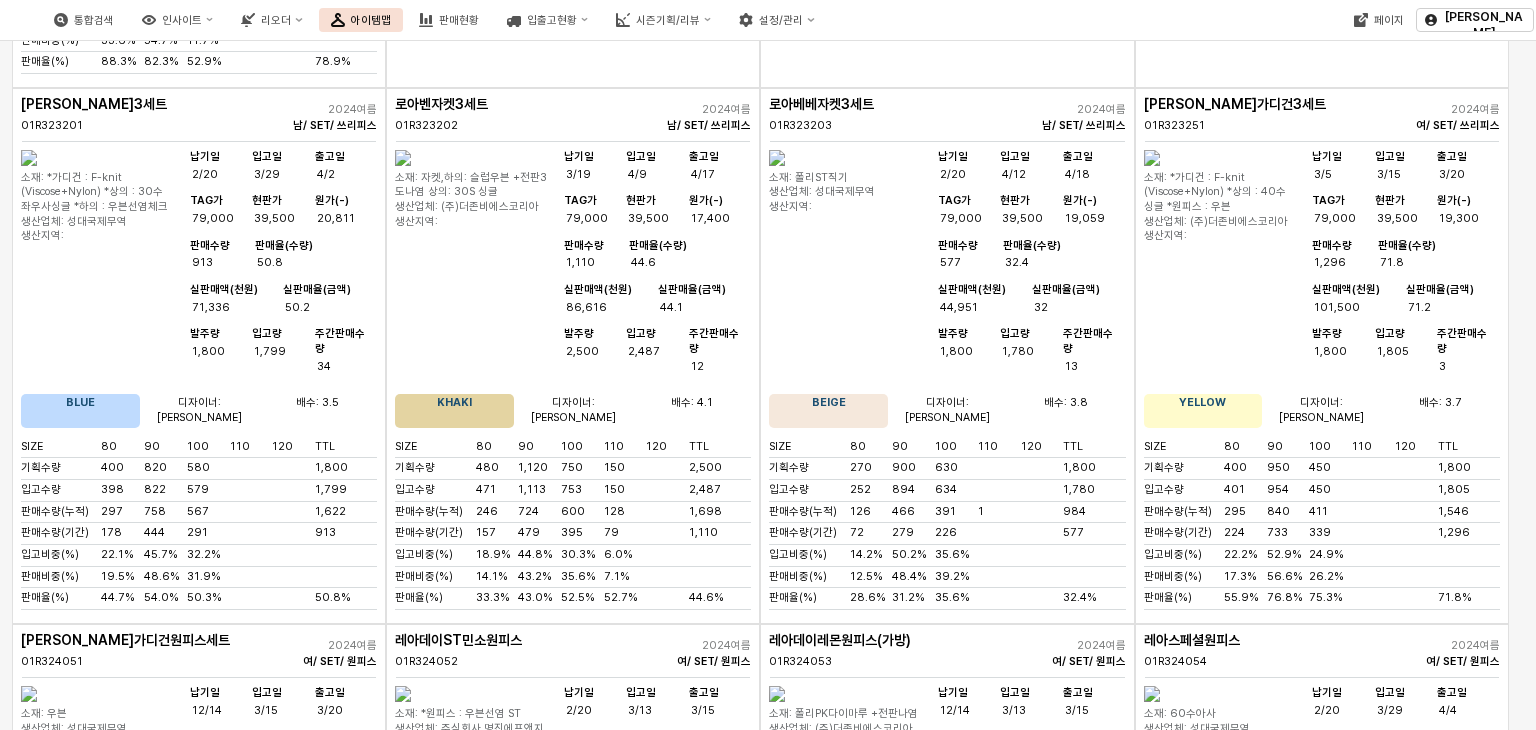 scroll, scrollTop: 4659, scrollLeft: 0, axis: vertical 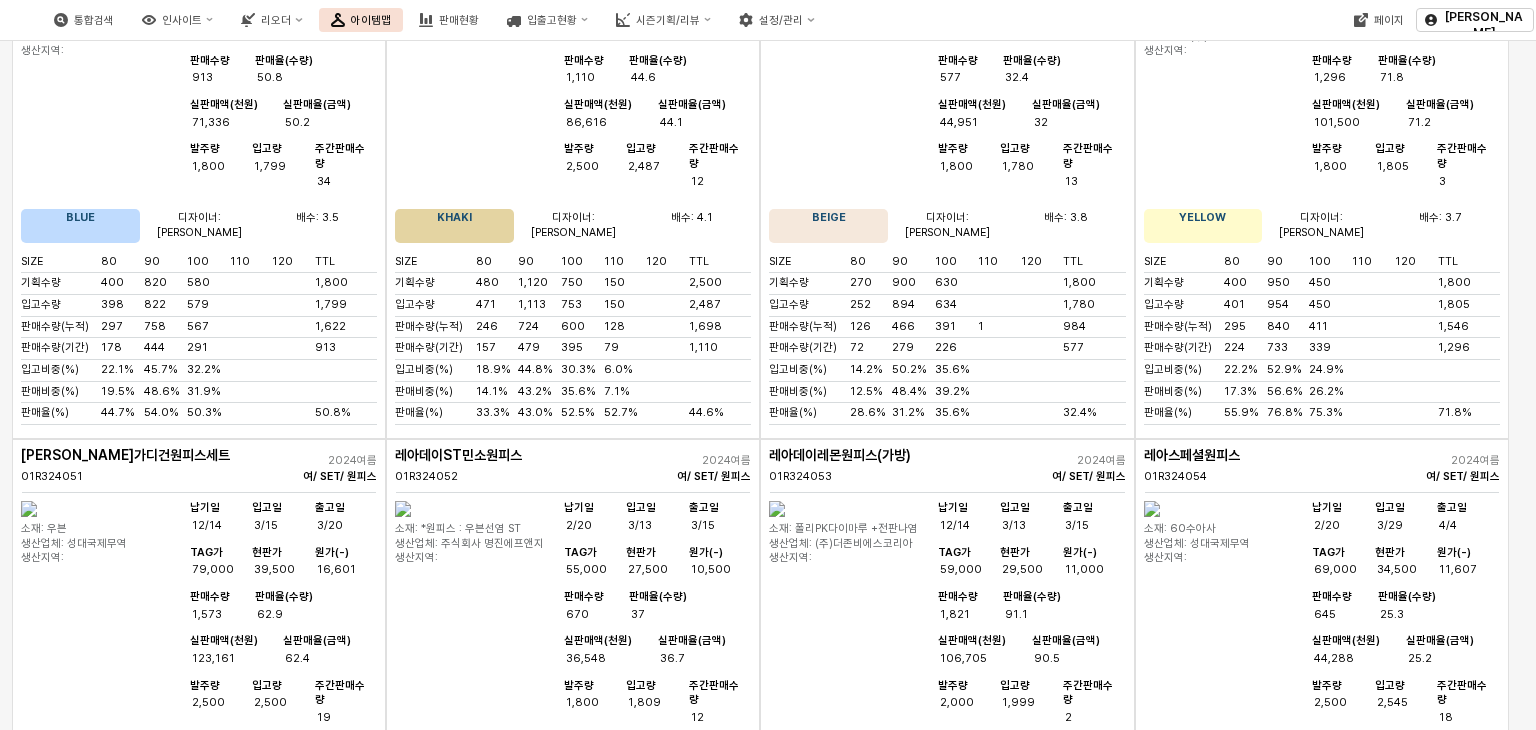 click at bounding box center [777, 509] 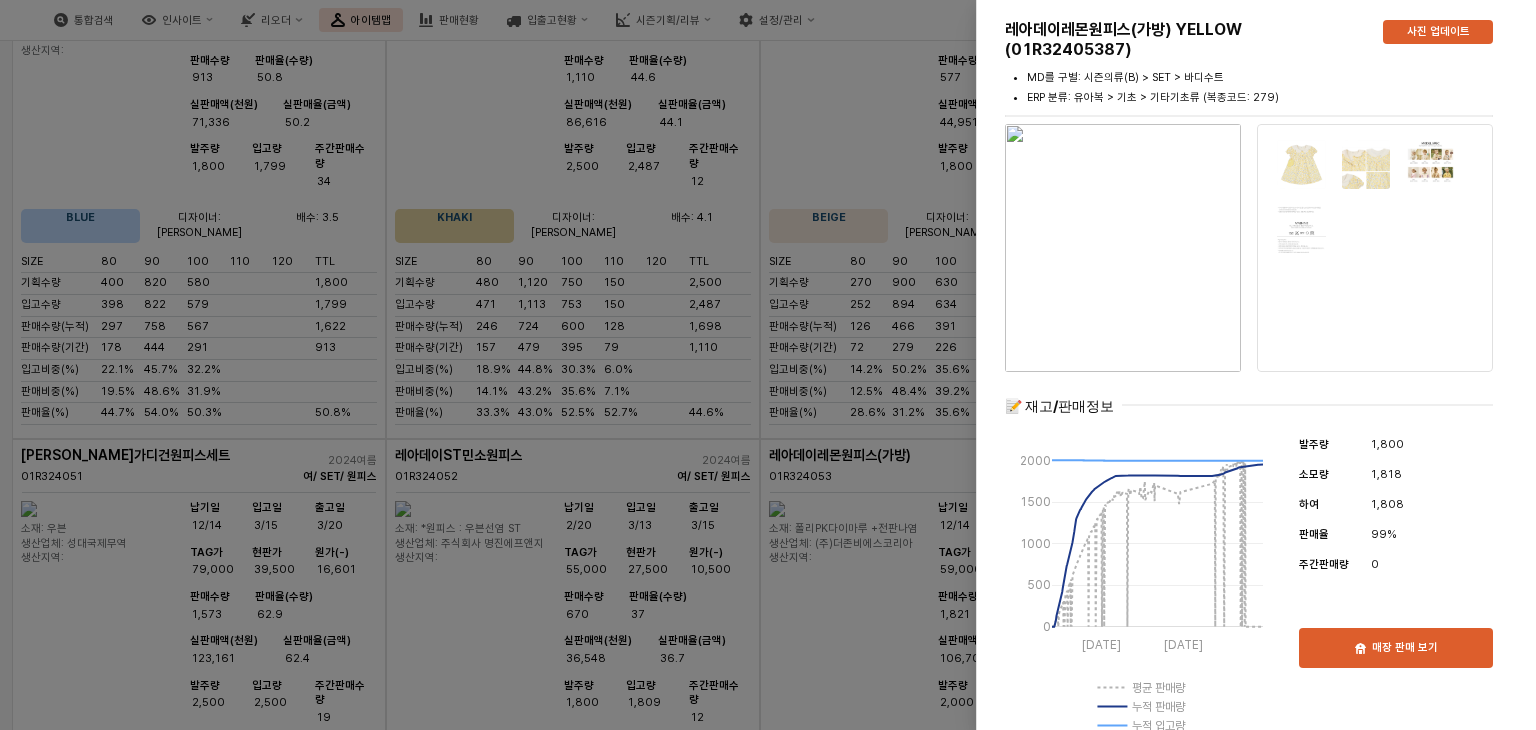 click at bounding box center [768, 365] 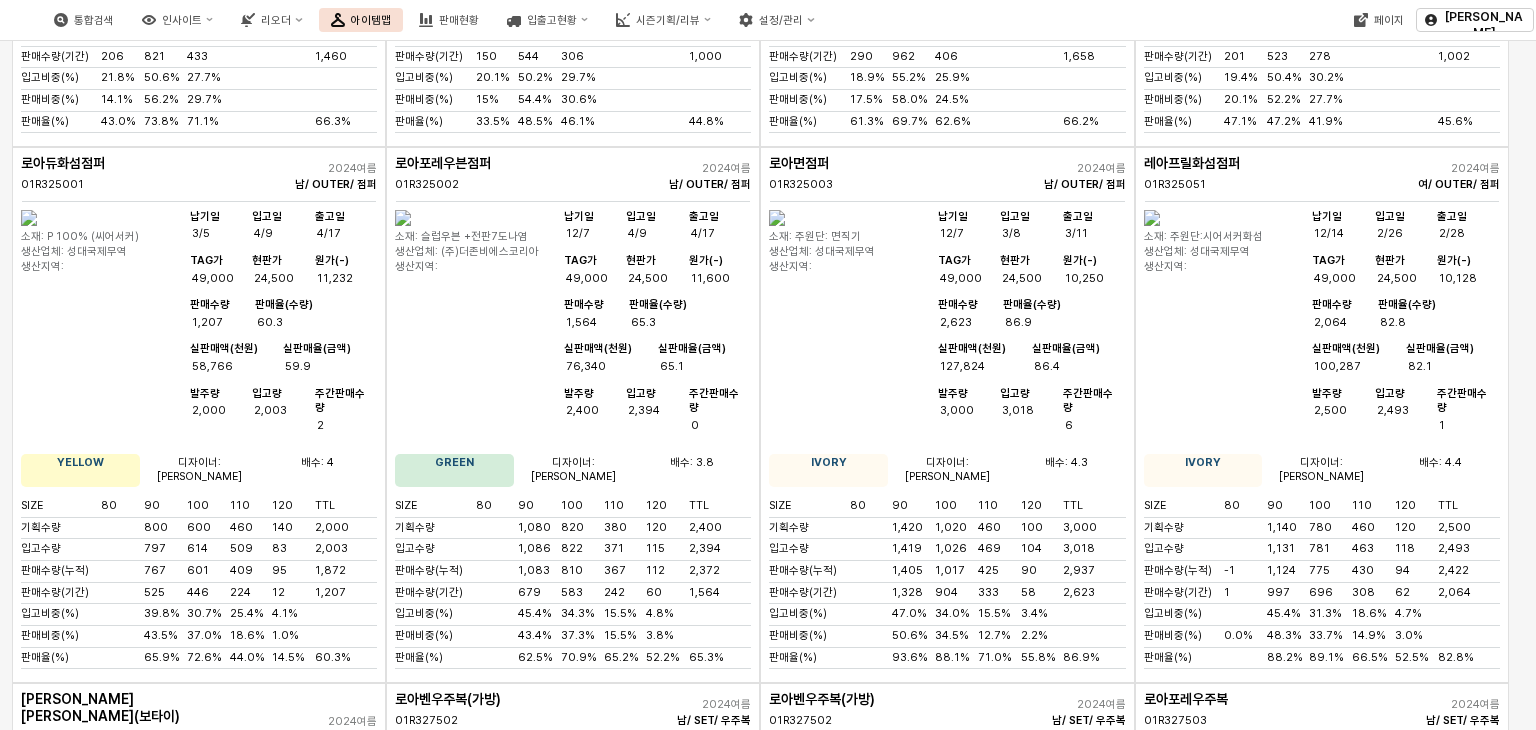 scroll, scrollTop: 7059, scrollLeft: 0, axis: vertical 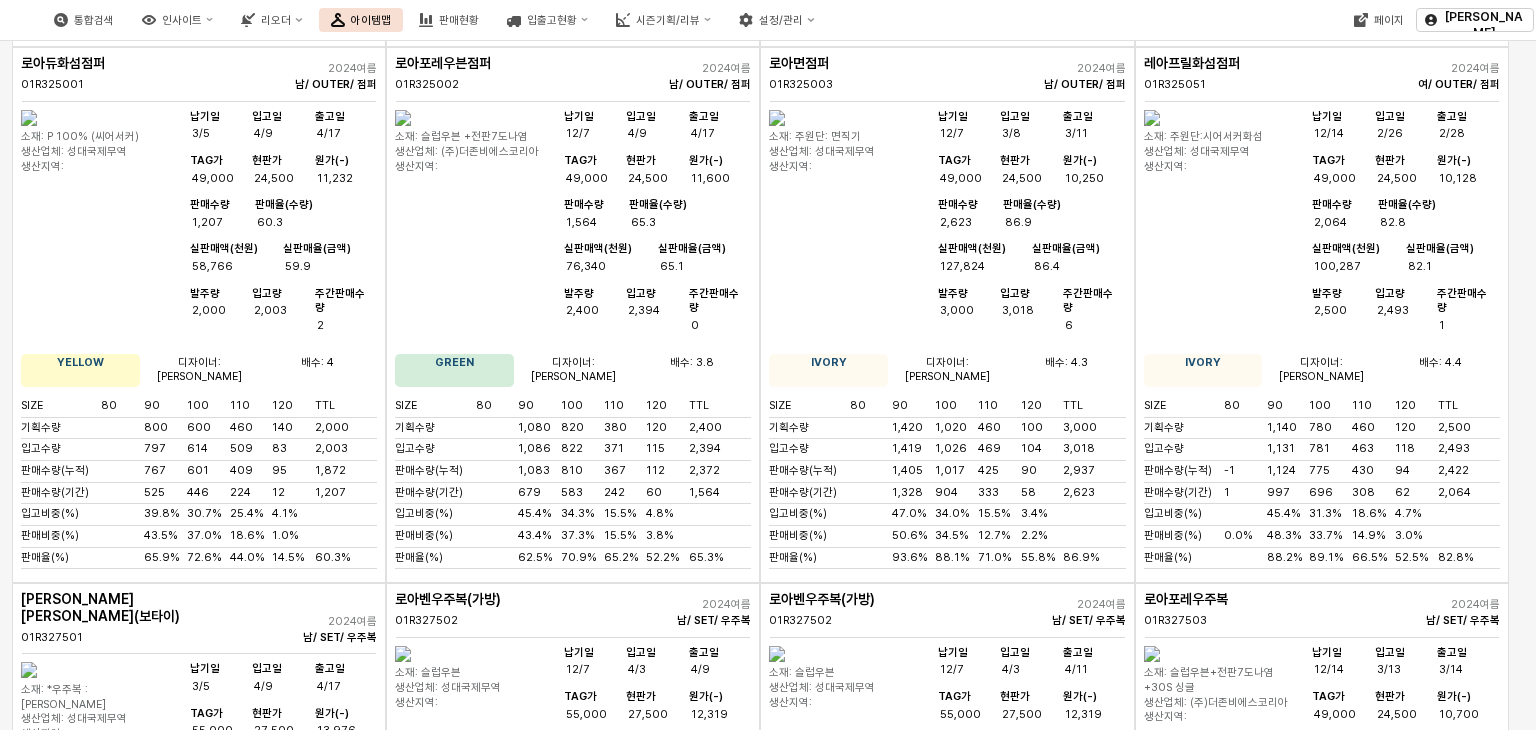 click at bounding box center (29, 670) 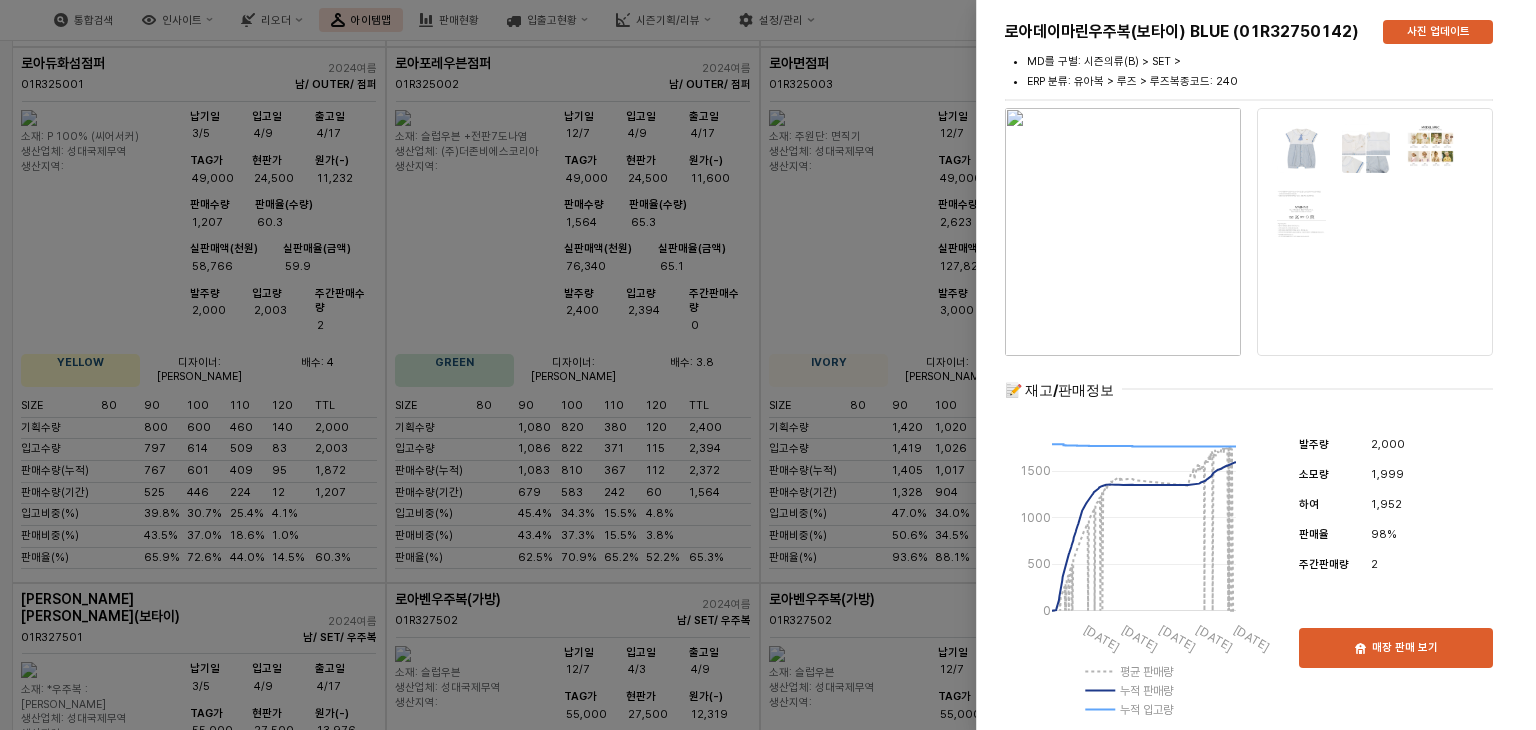 click at bounding box center [768, 365] 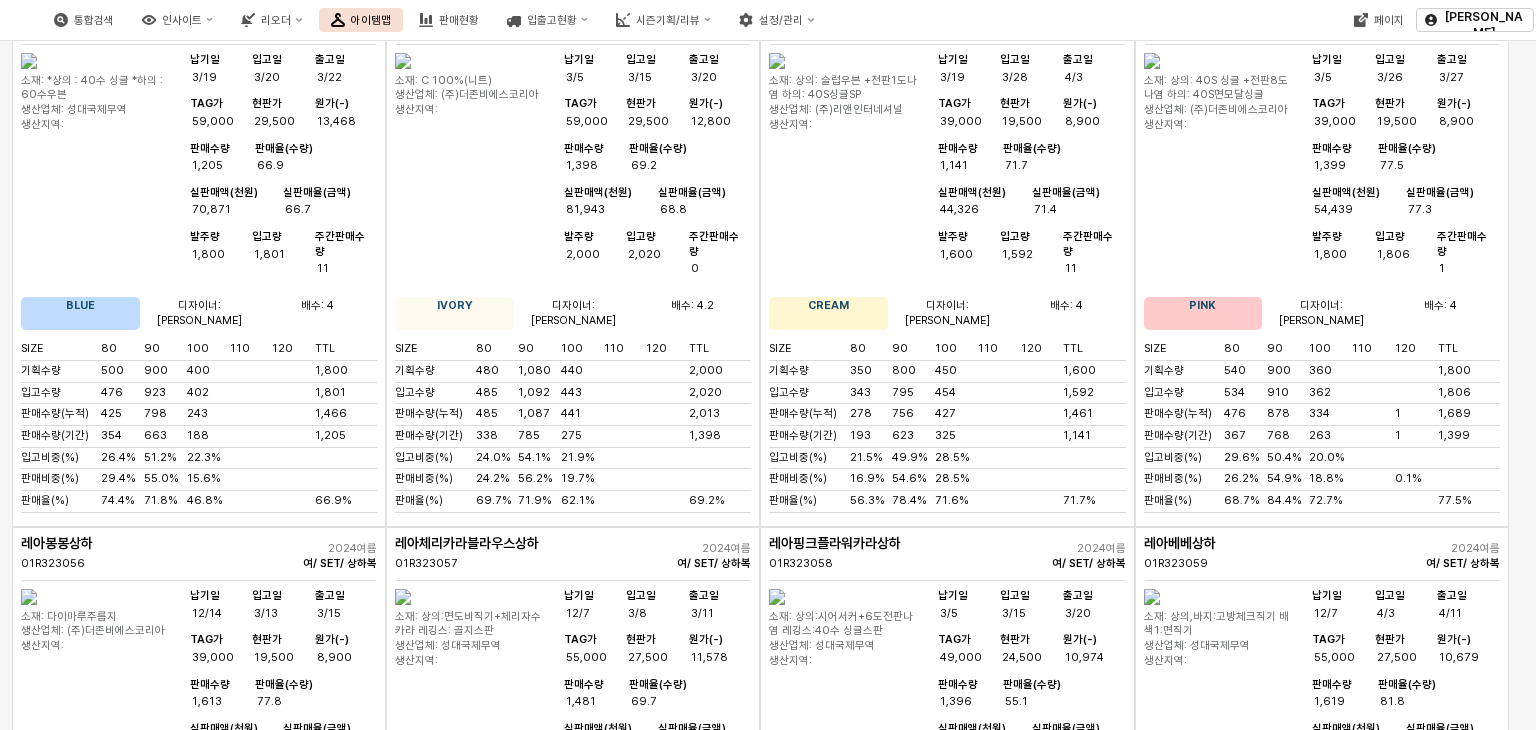 scroll, scrollTop: 3259, scrollLeft: 0, axis: vertical 